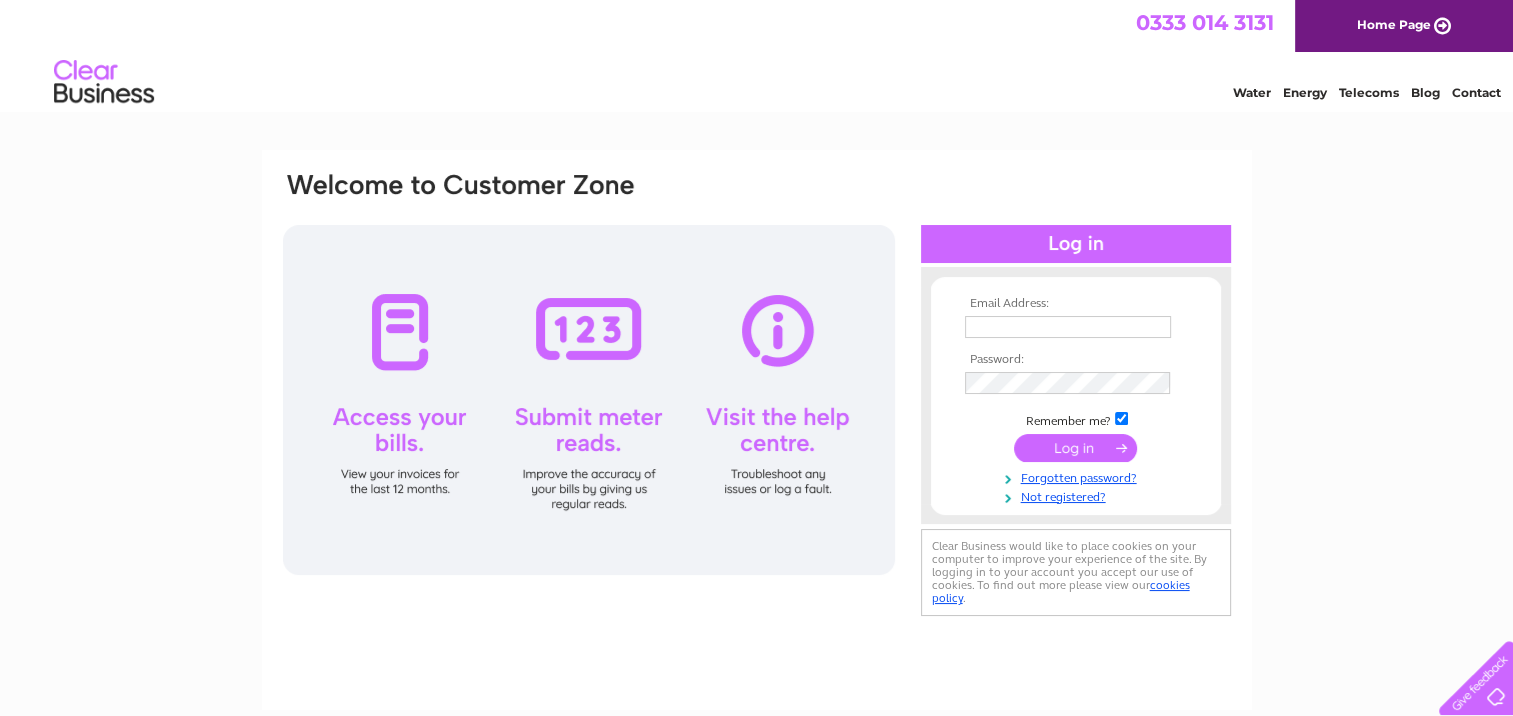 scroll, scrollTop: 0, scrollLeft: 0, axis: both 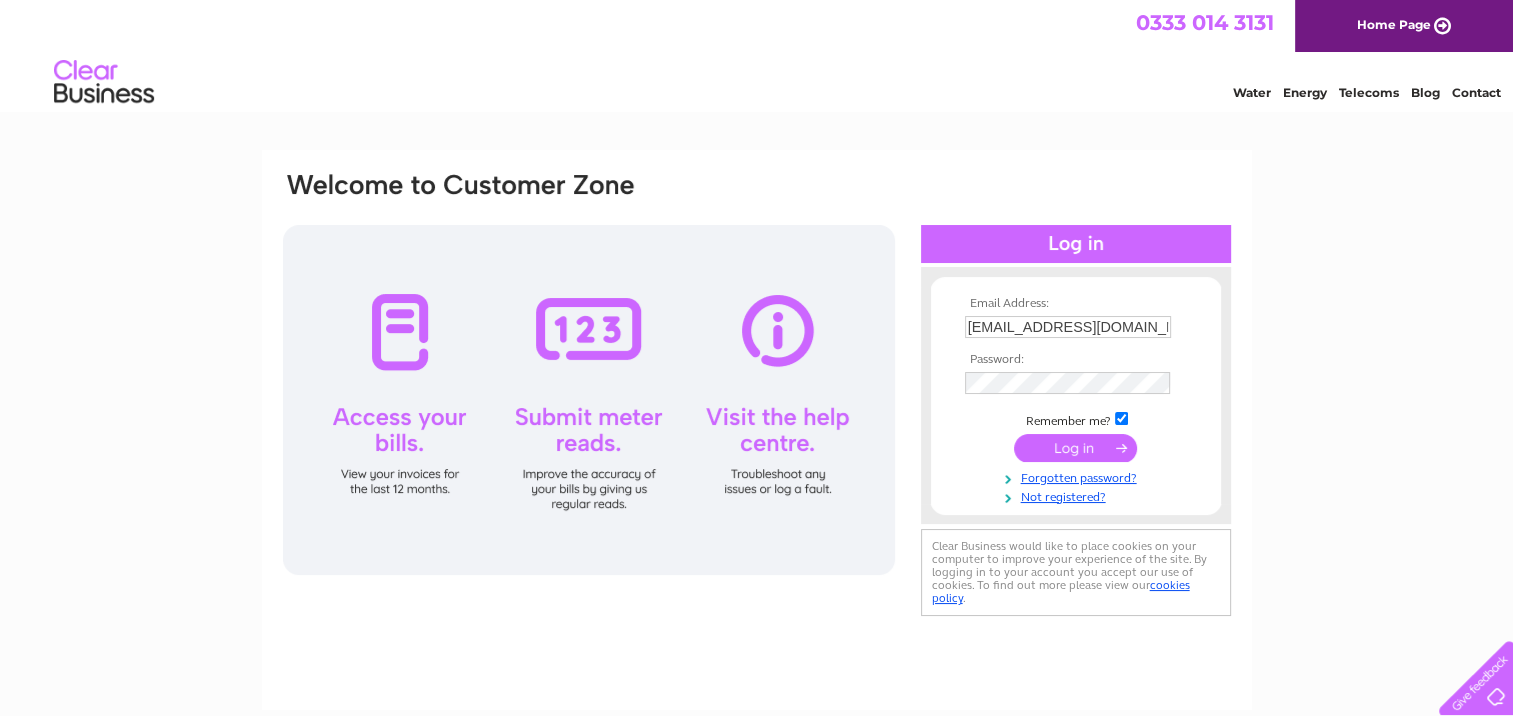 click at bounding box center [1075, 448] 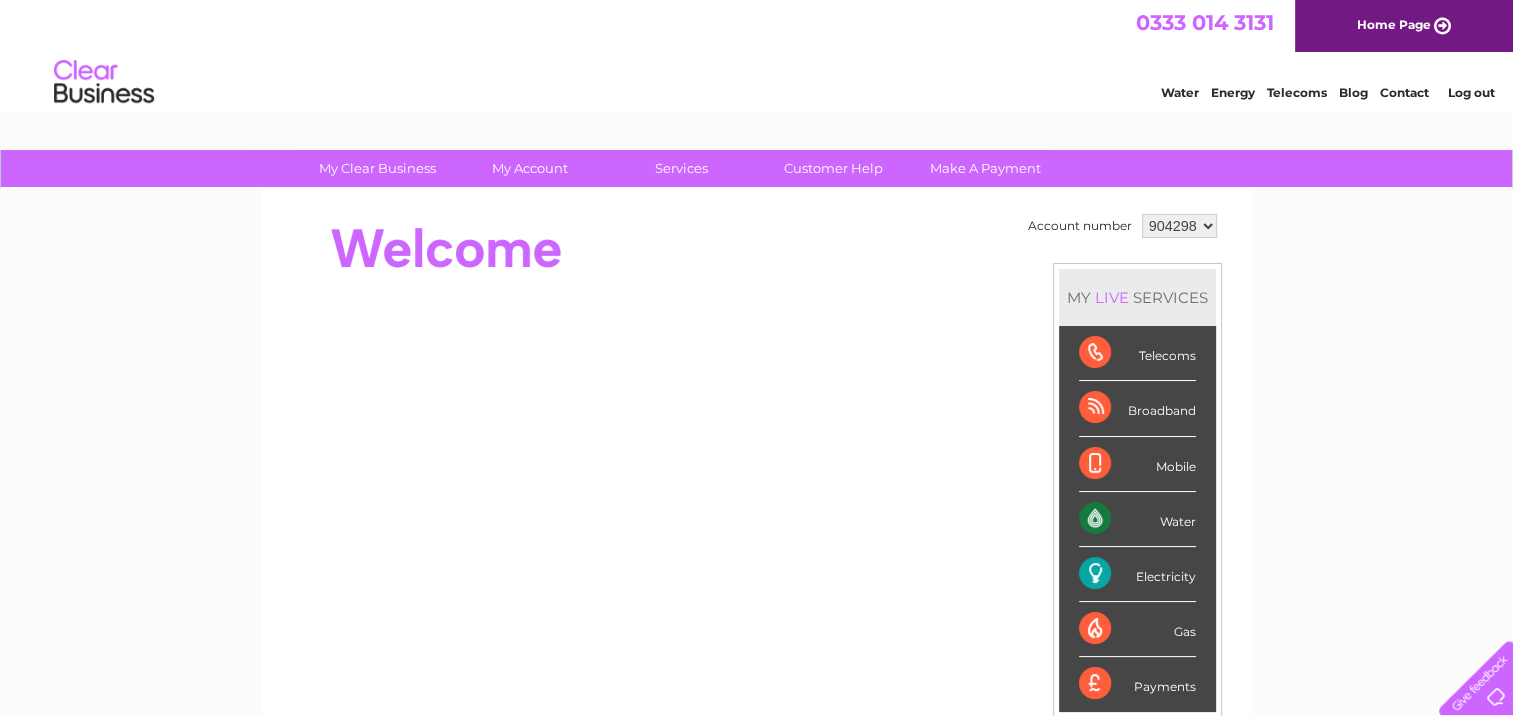 scroll, scrollTop: 0, scrollLeft: 0, axis: both 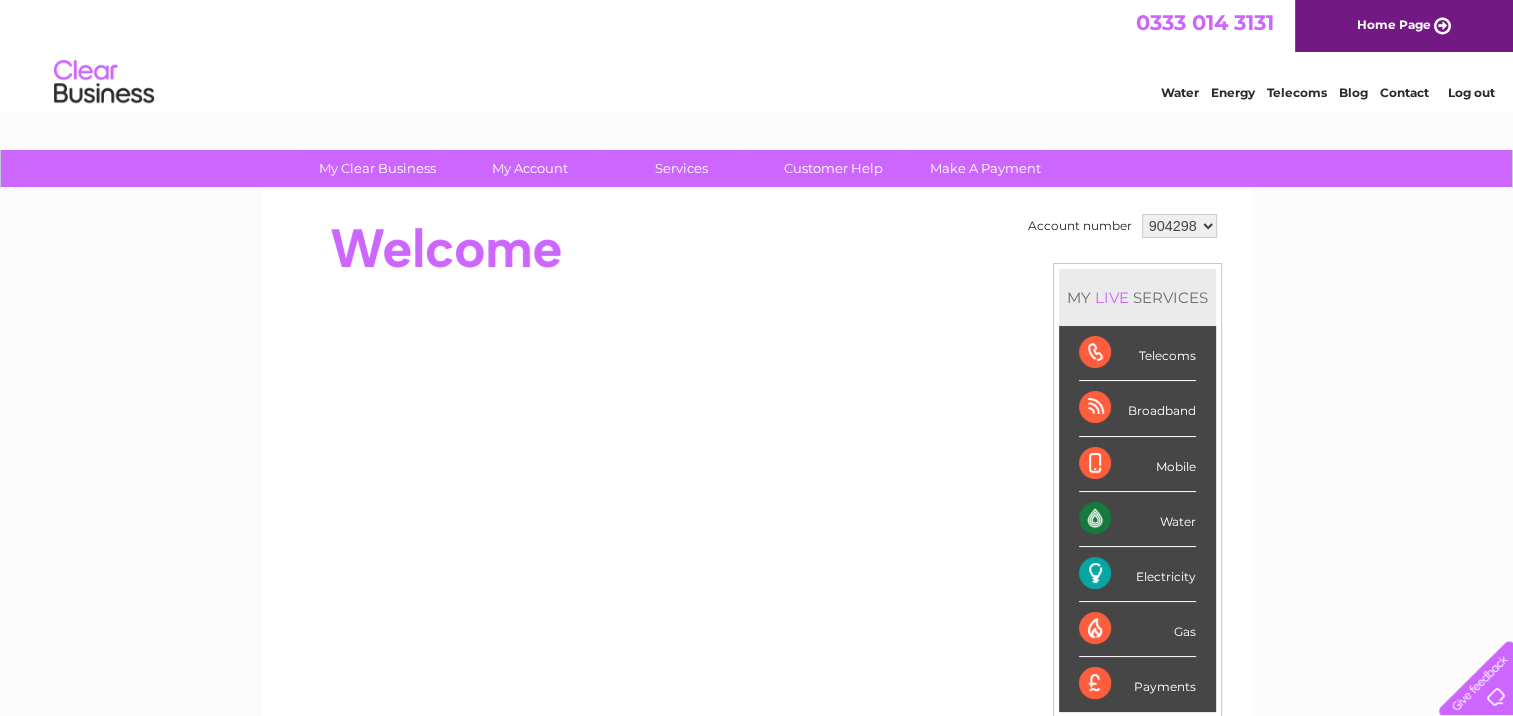 click on "Water" at bounding box center (1137, 519) 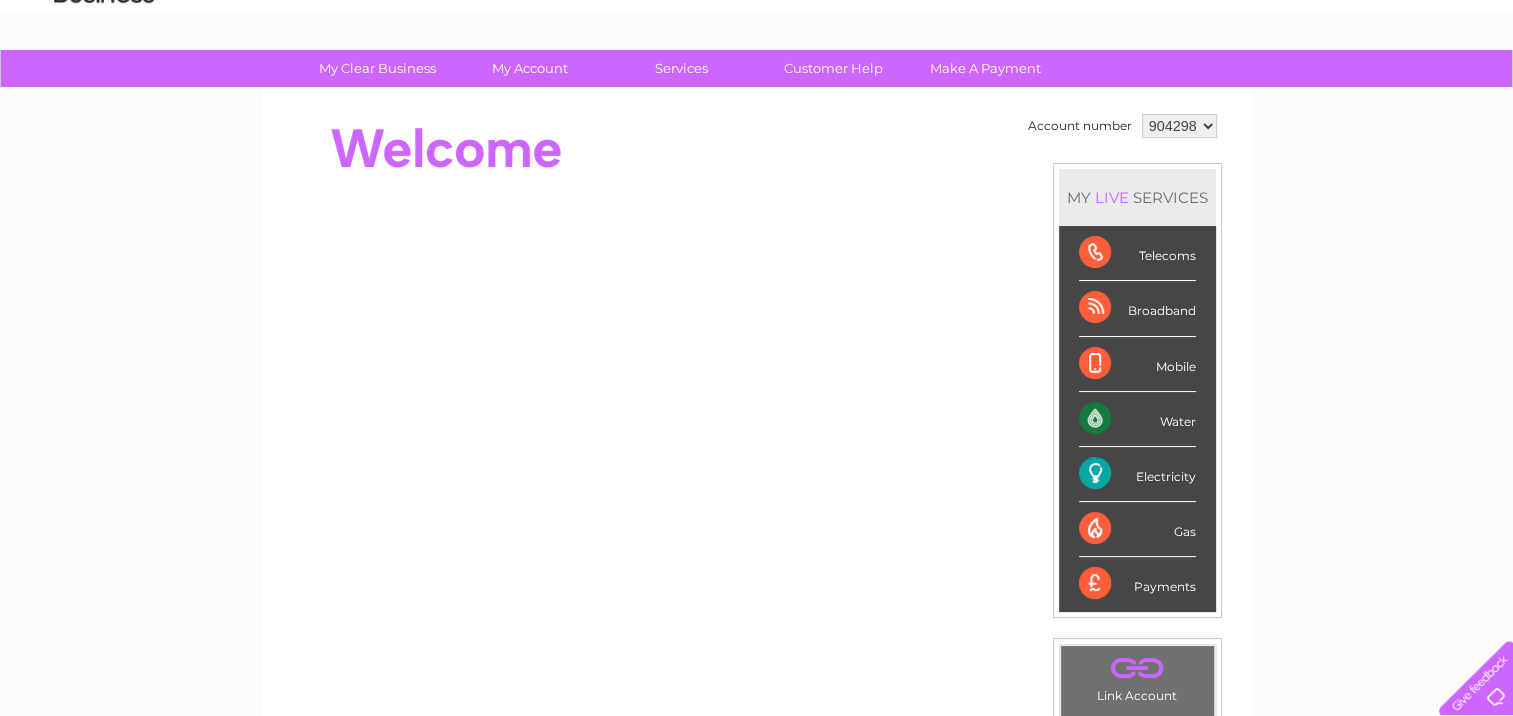 scroll, scrollTop: 0, scrollLeft: 0, axis: both 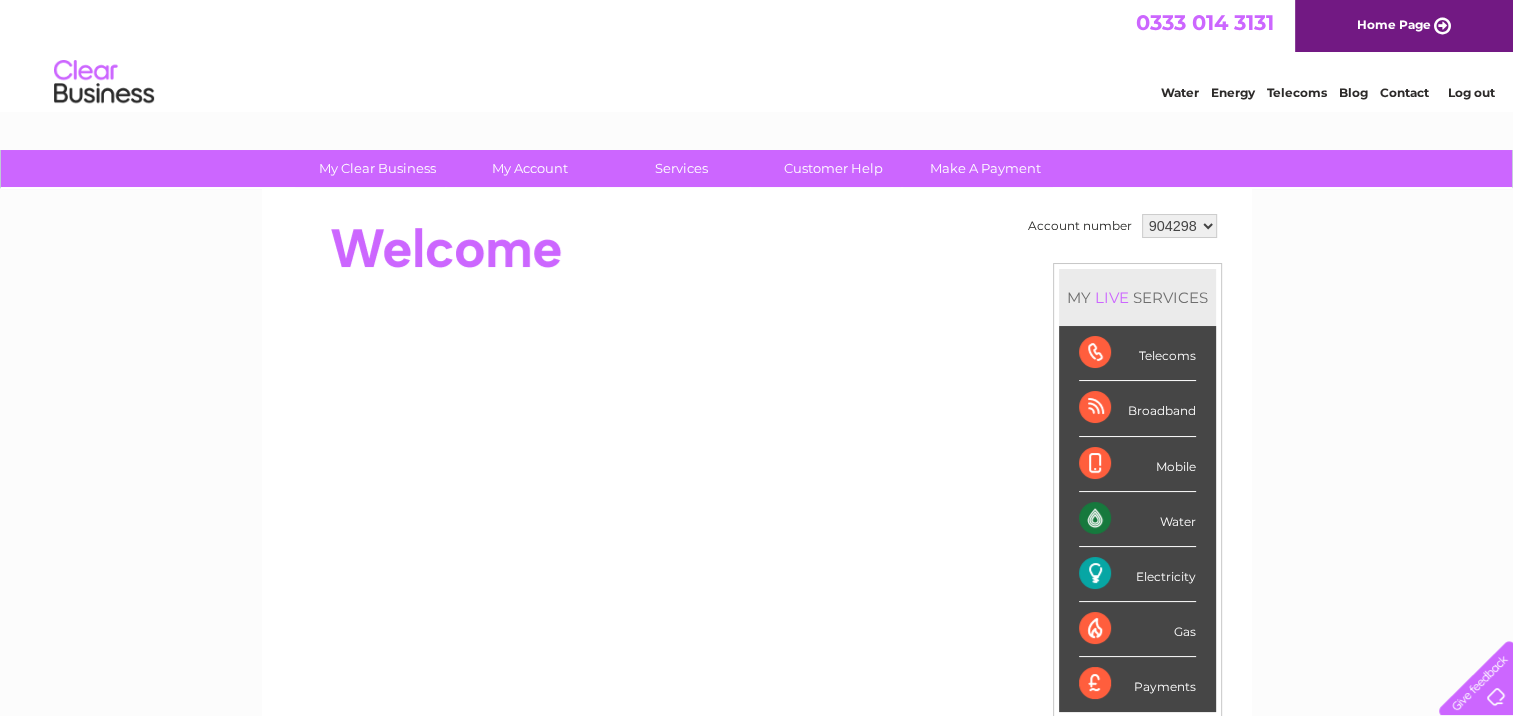 click on "Broadband" at bounding box center (1137, 408) 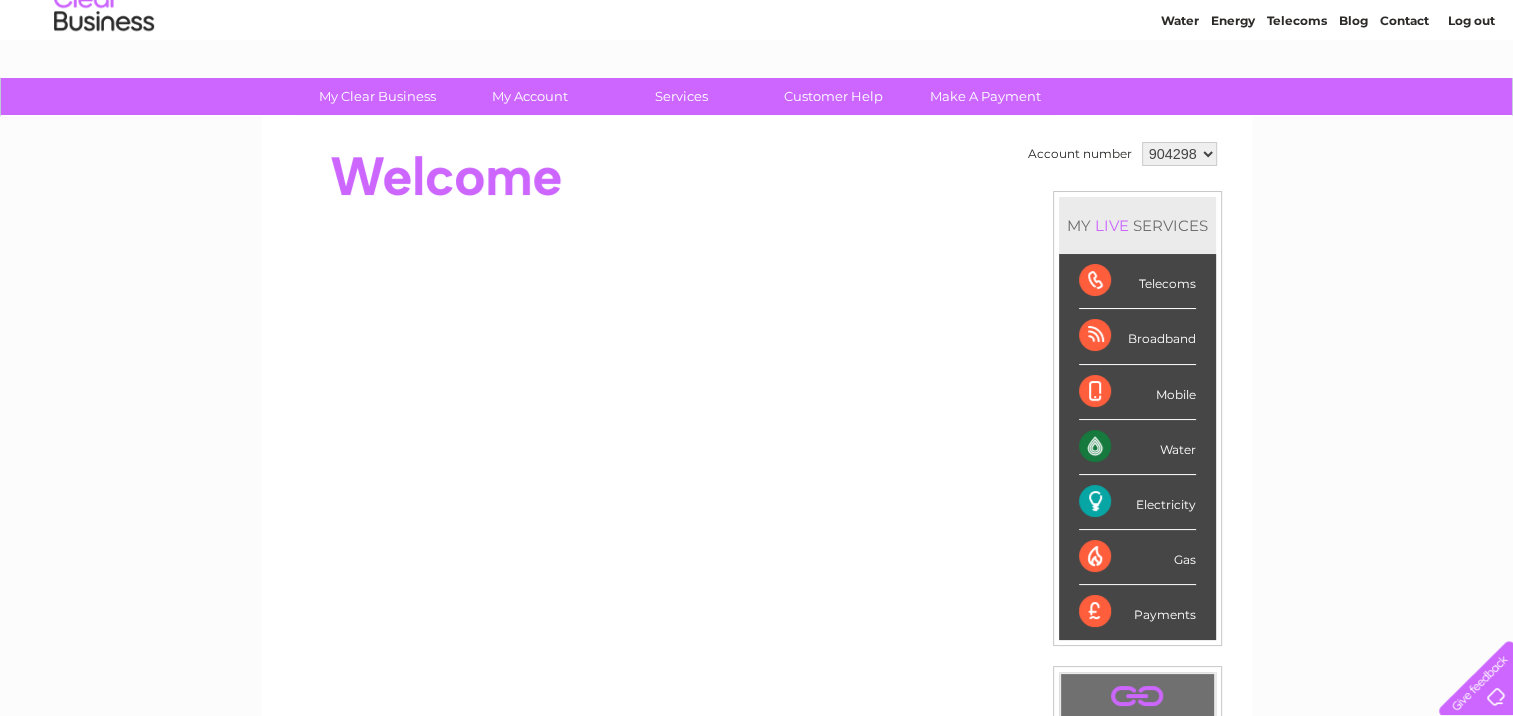 scroll, scrollTop: 0, scrollLeft: 0, axis: both 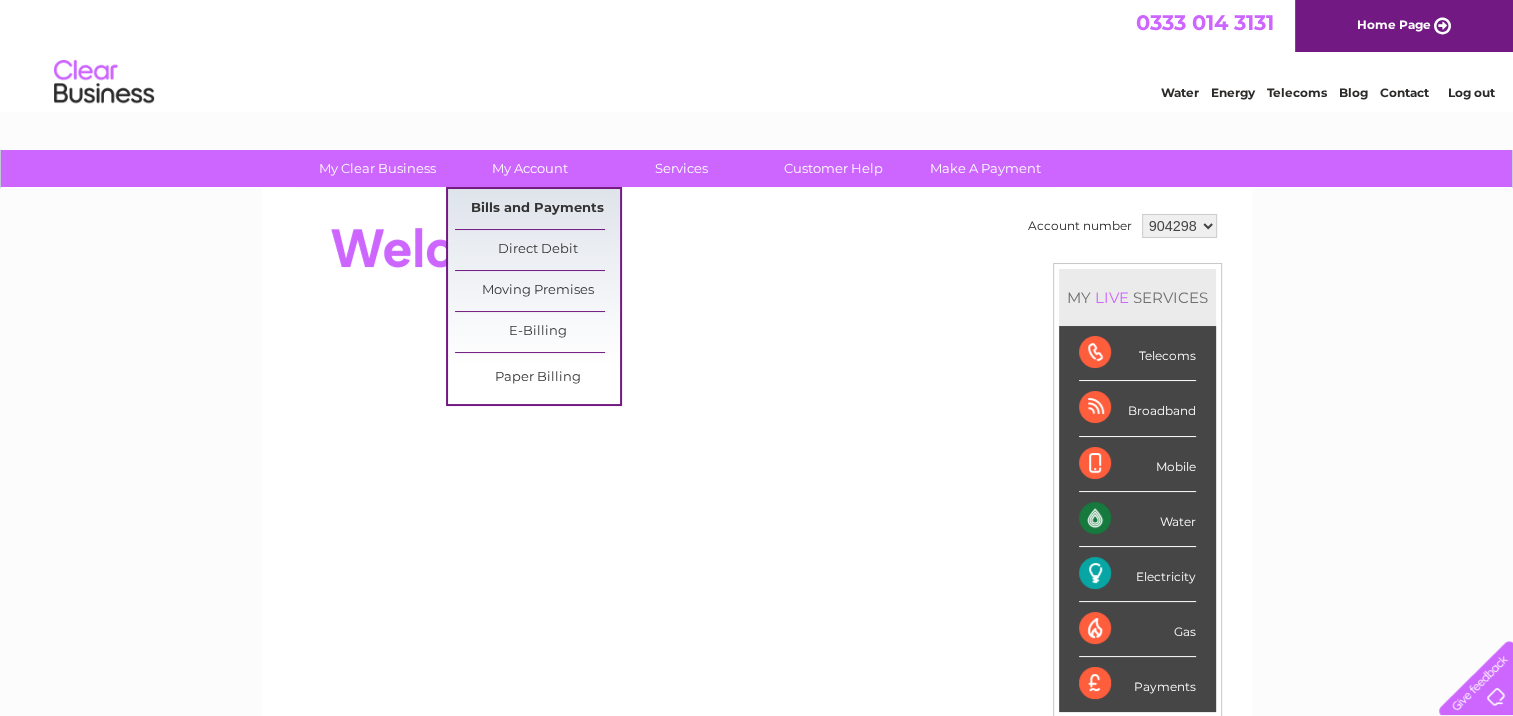 click on "Bills and Payments" at bounding box center [537, 209] 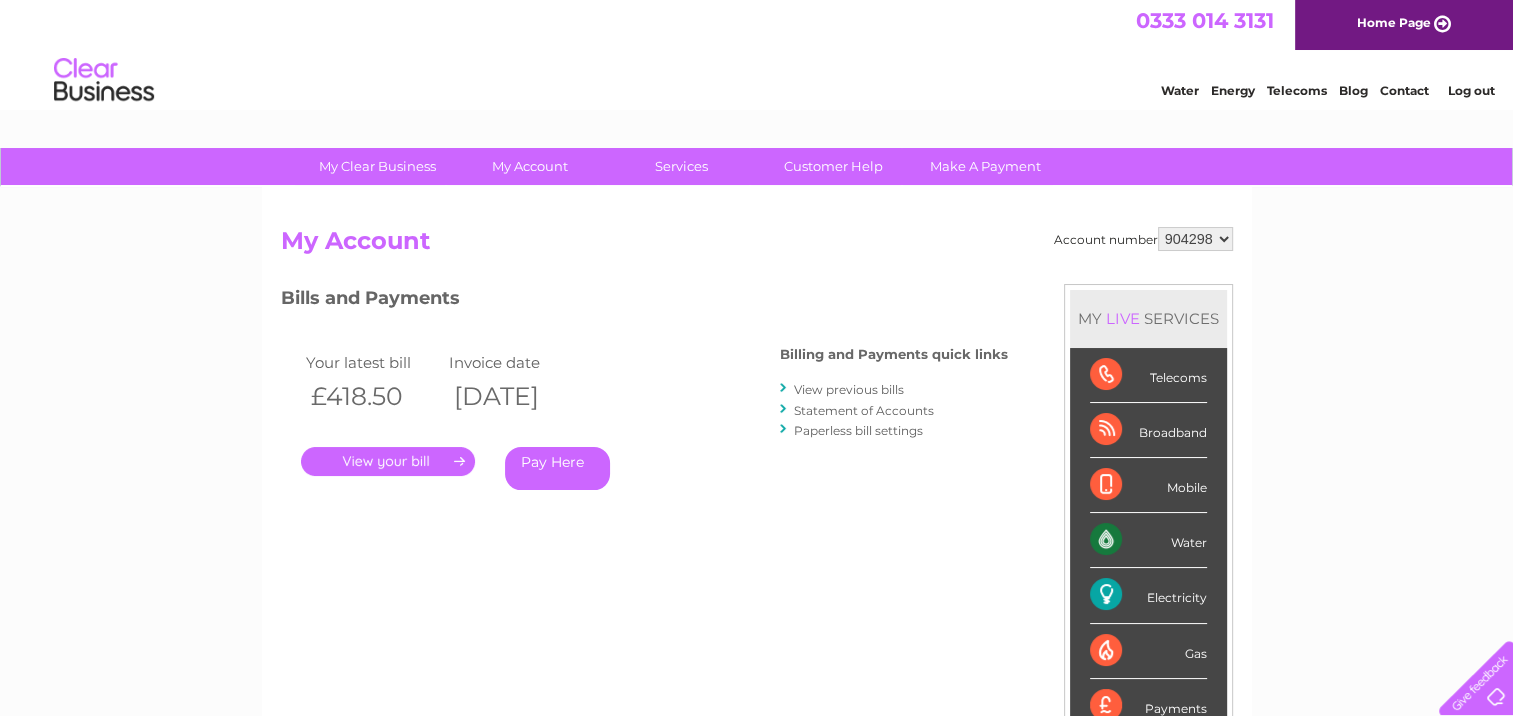 scroll, scrollTop: 0, scrollLeft: 0, axis: both 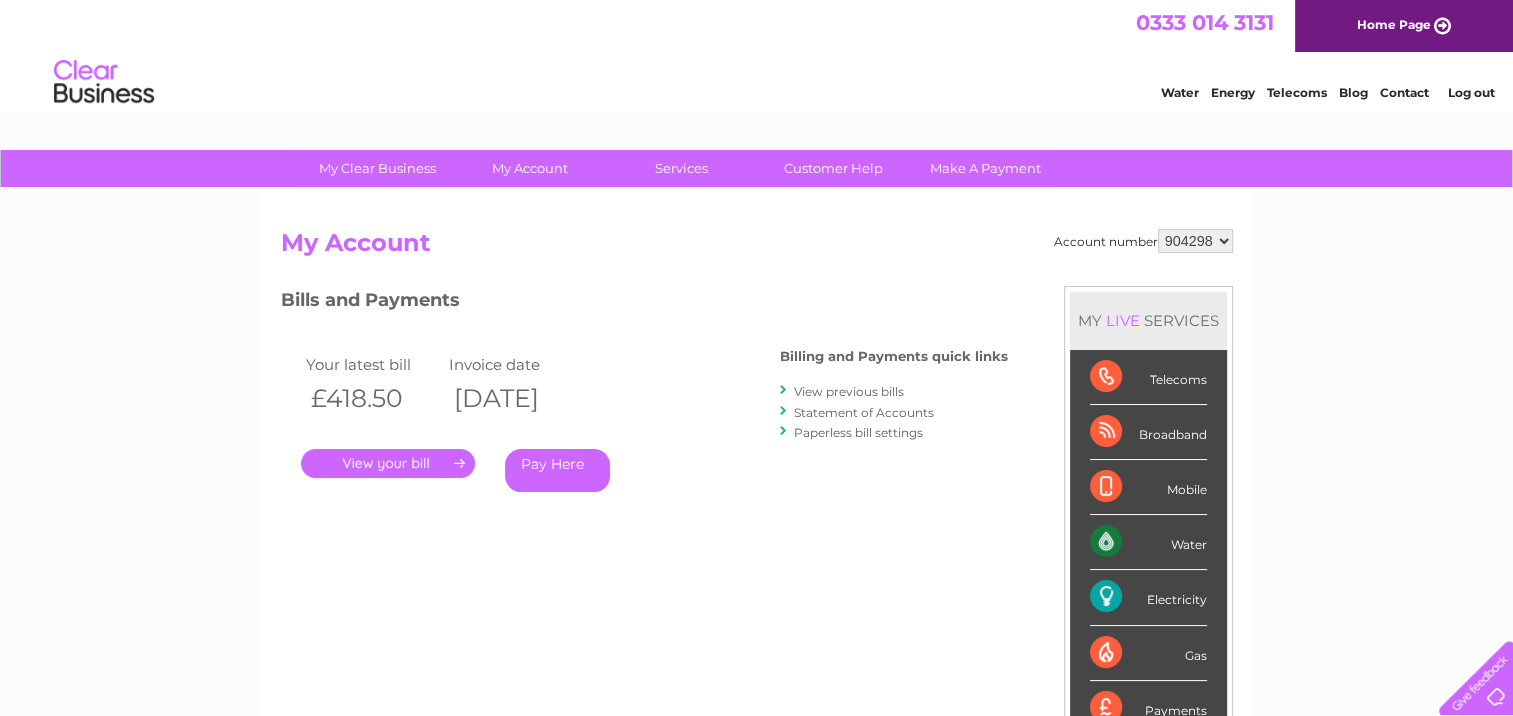 click on "View previous bills" at bounding box center [849, 391] 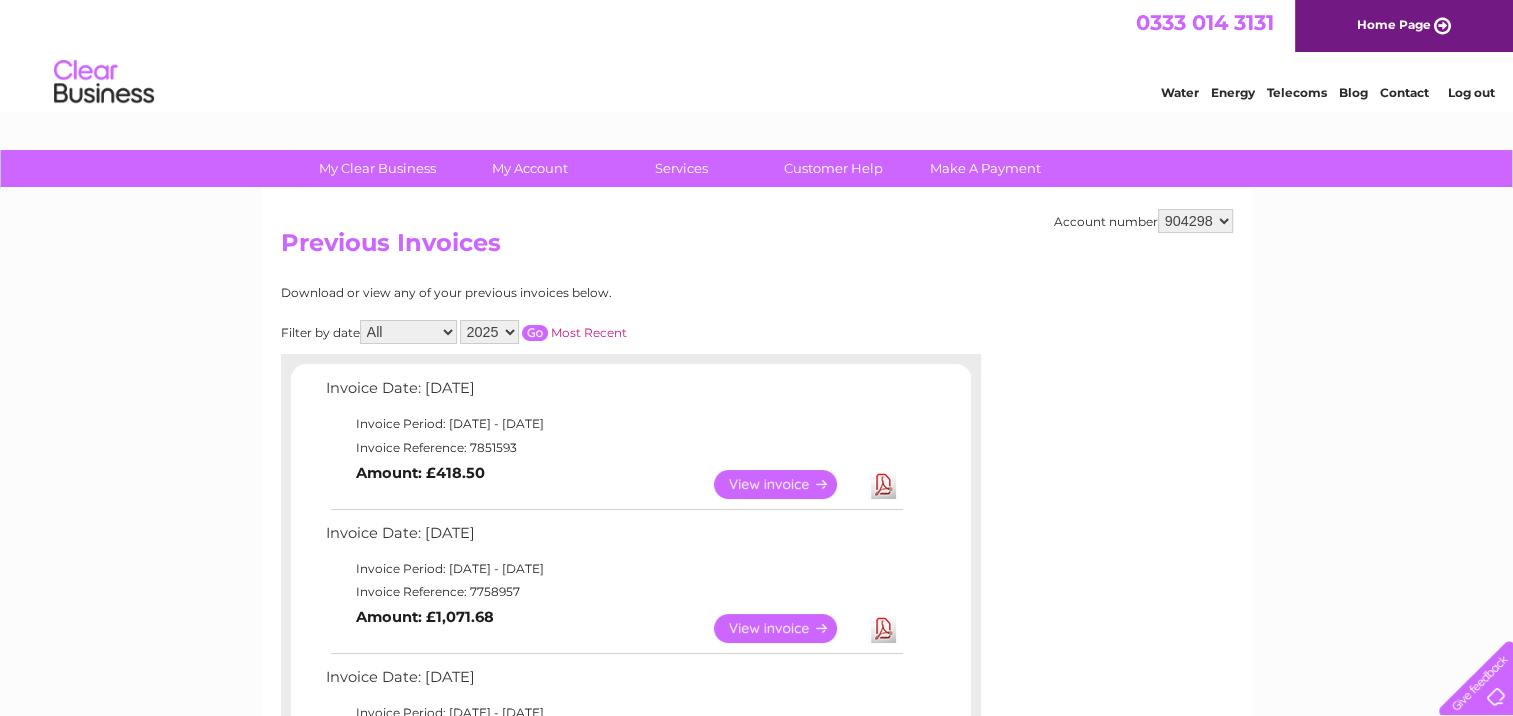 scroll, scrollTop: 100, scrollLeft: 0, axis: vertical 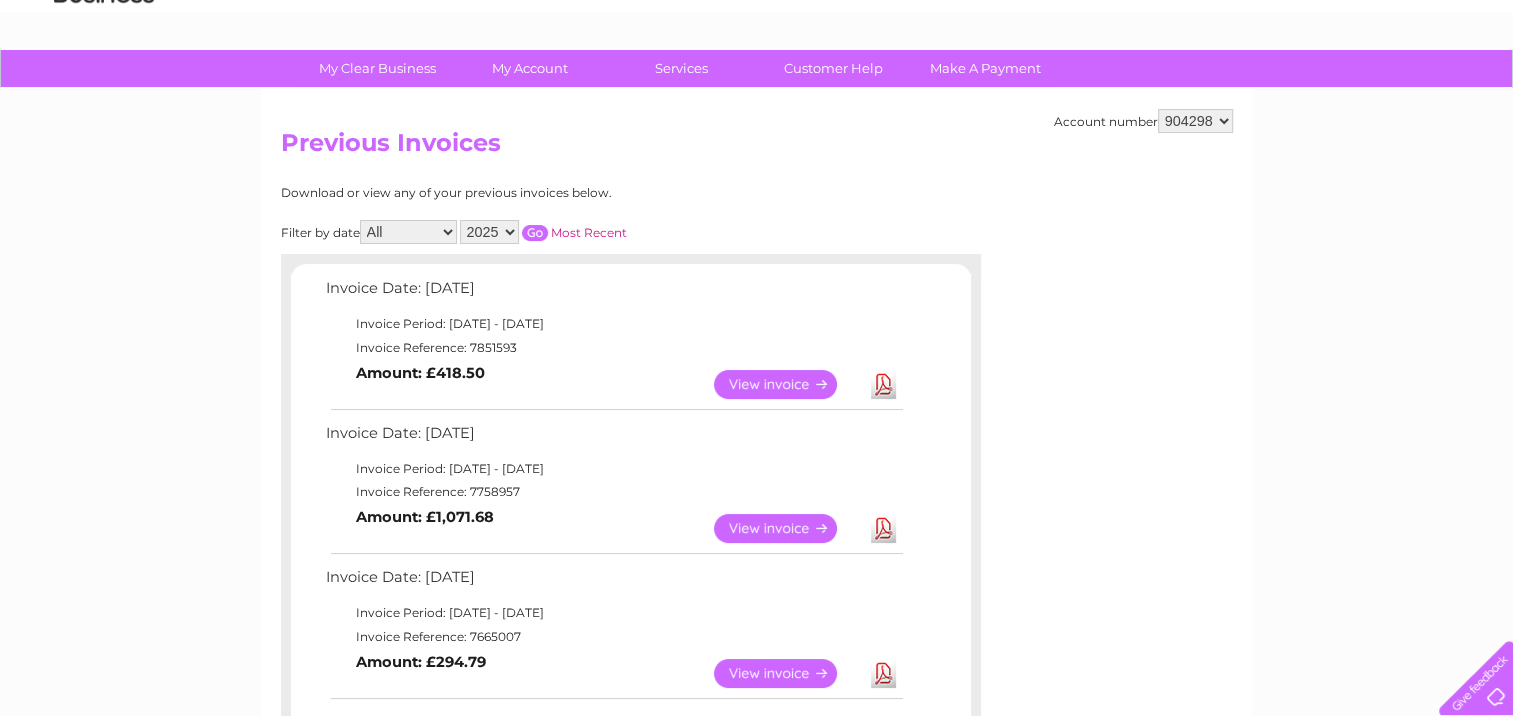 click on "View" at bounding box center (787, 673) 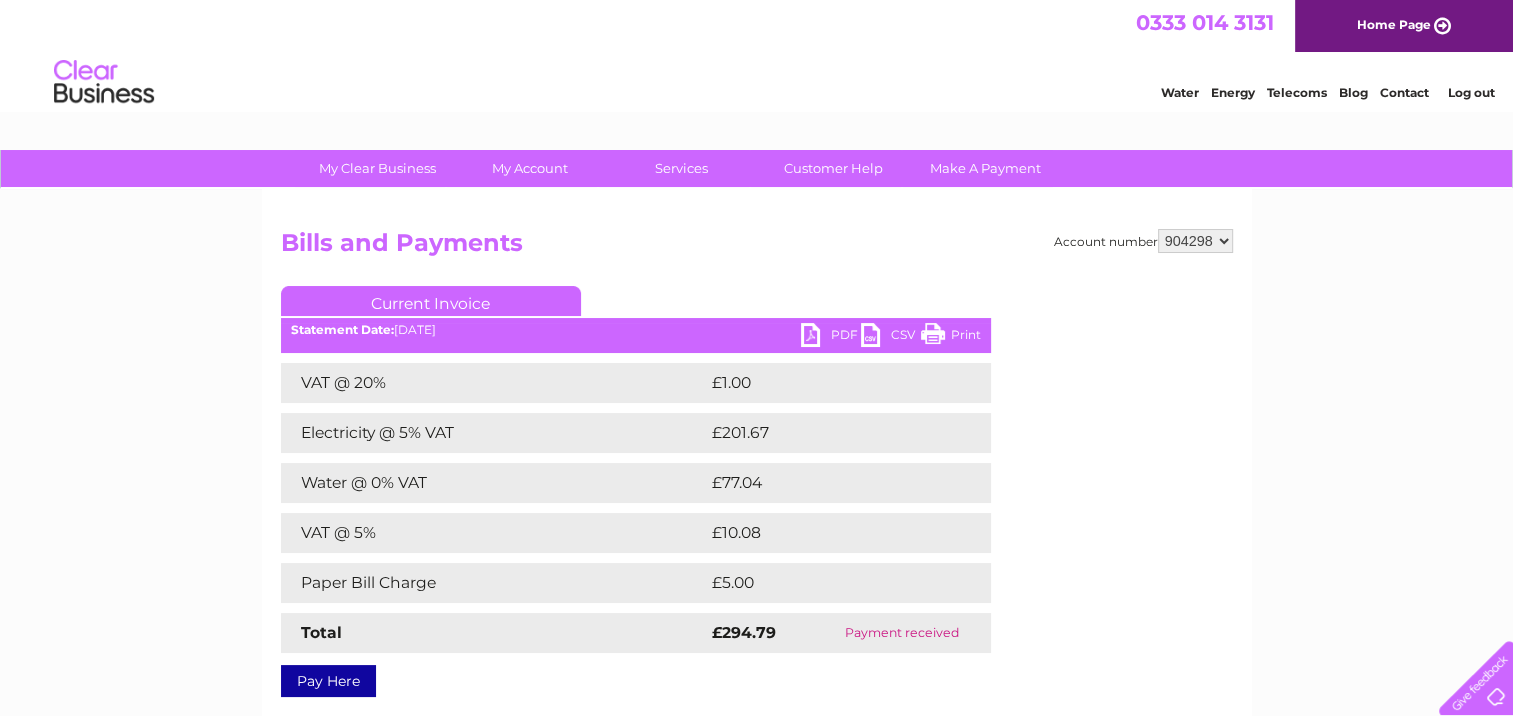 scroll, scrollTop: 0, scrollLeft: 0, axis: both 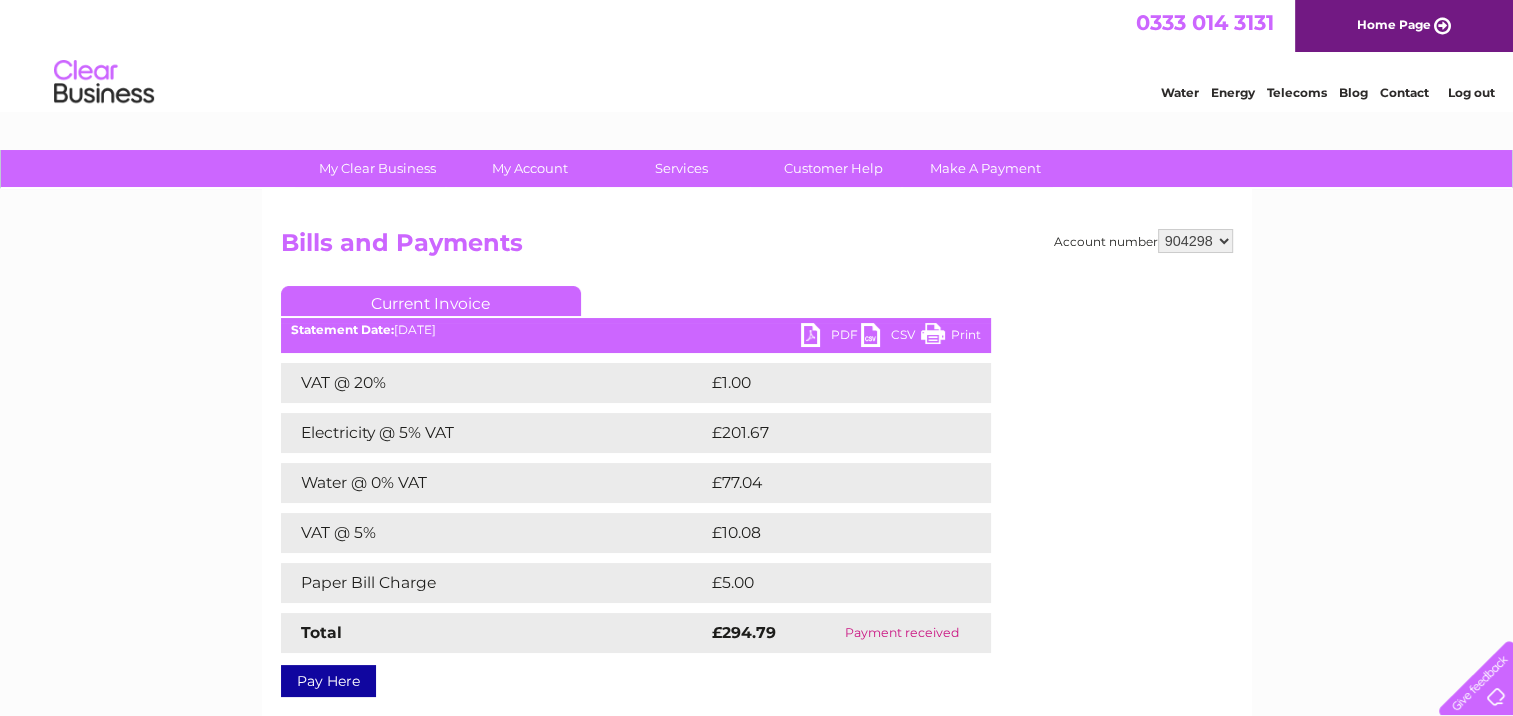 click on "Print" at bounding box center (951, 337) 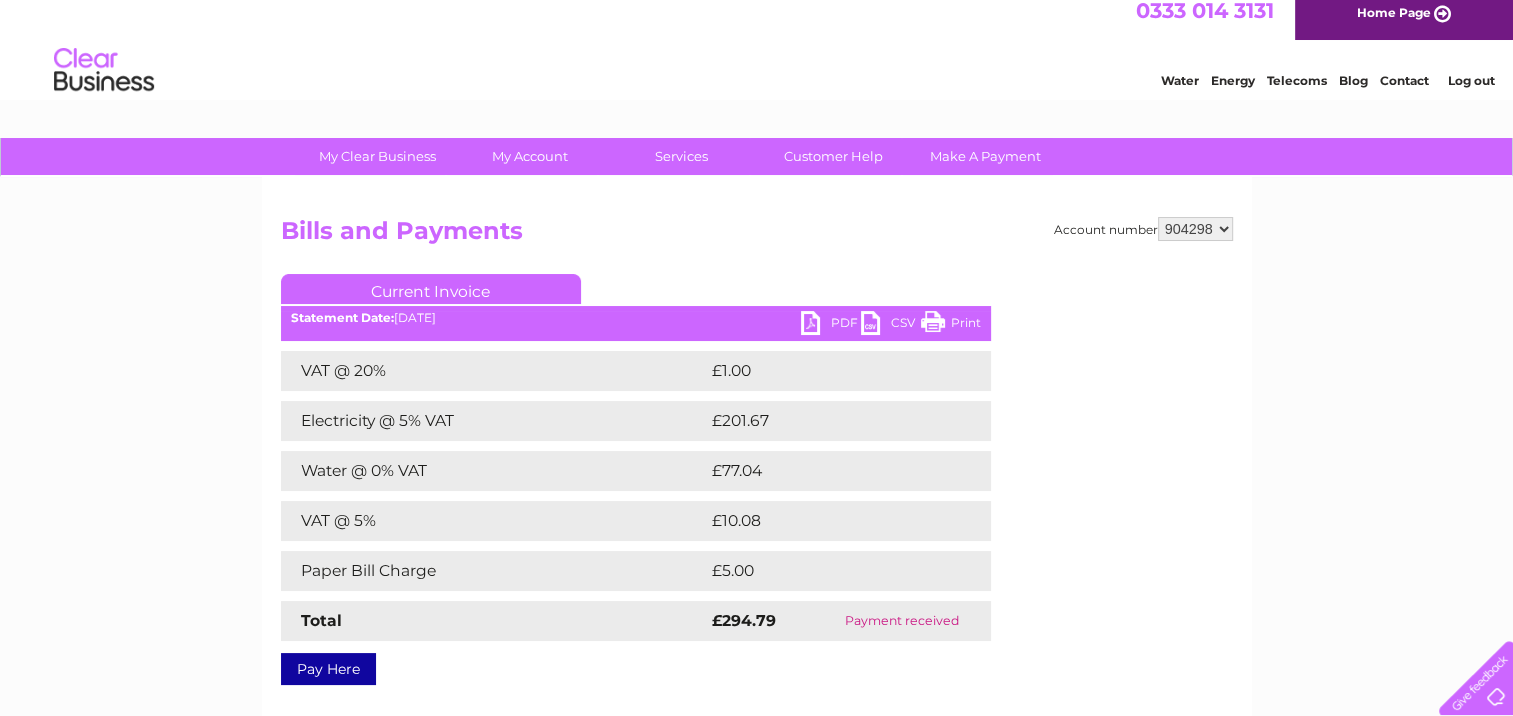 scroll, scrollTop: 0, scrollLeft: 0, axis: both 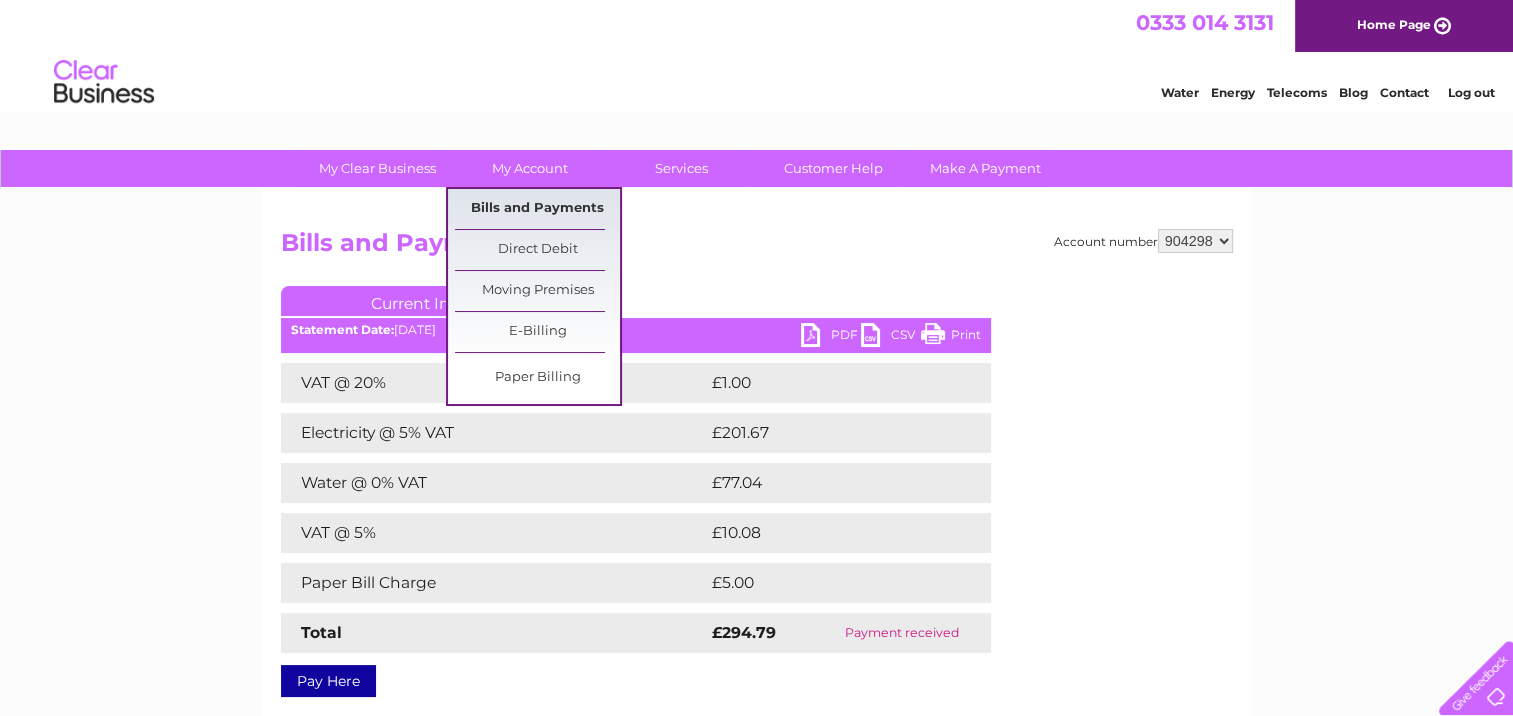 click on "Bills and Payments" at bounding box center [537, 209] 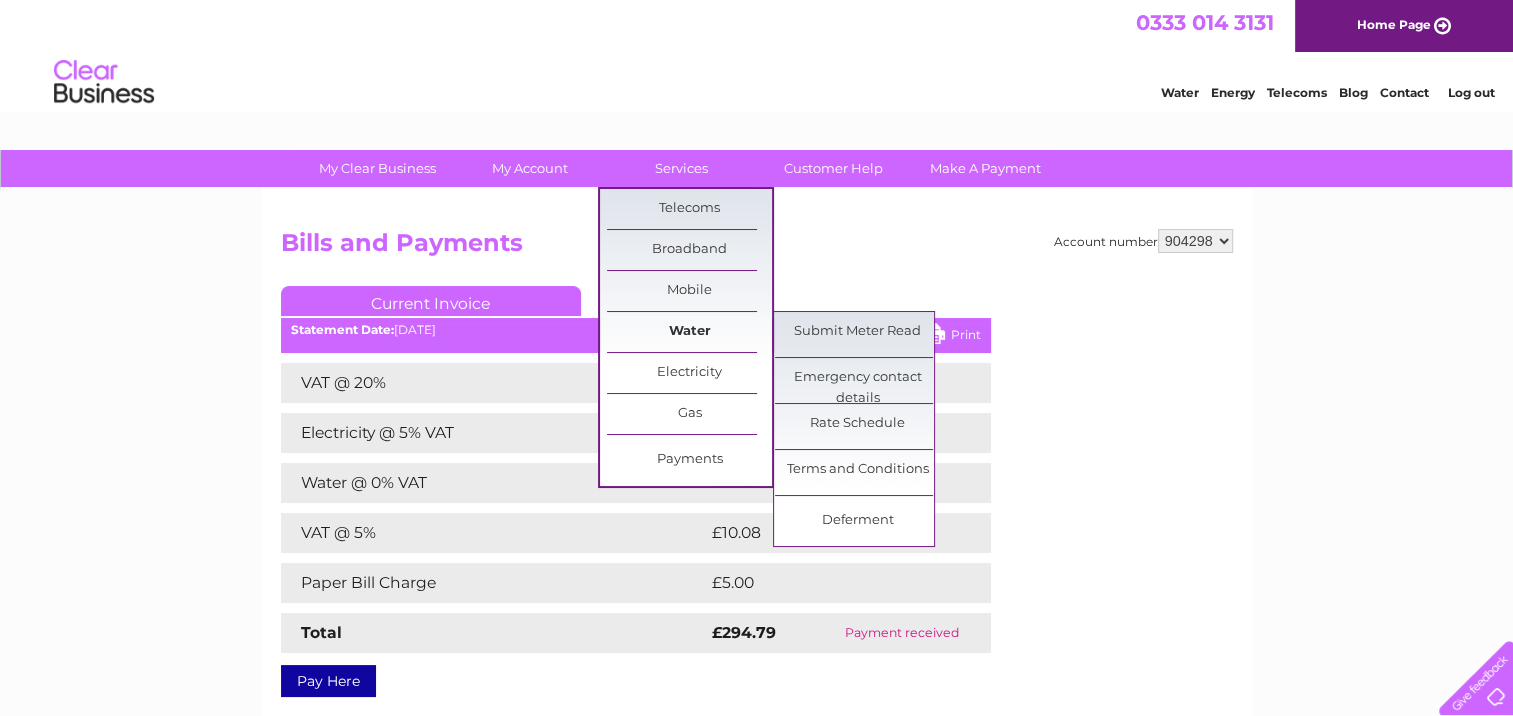 click on "Water" at bounding box center [689, 332] 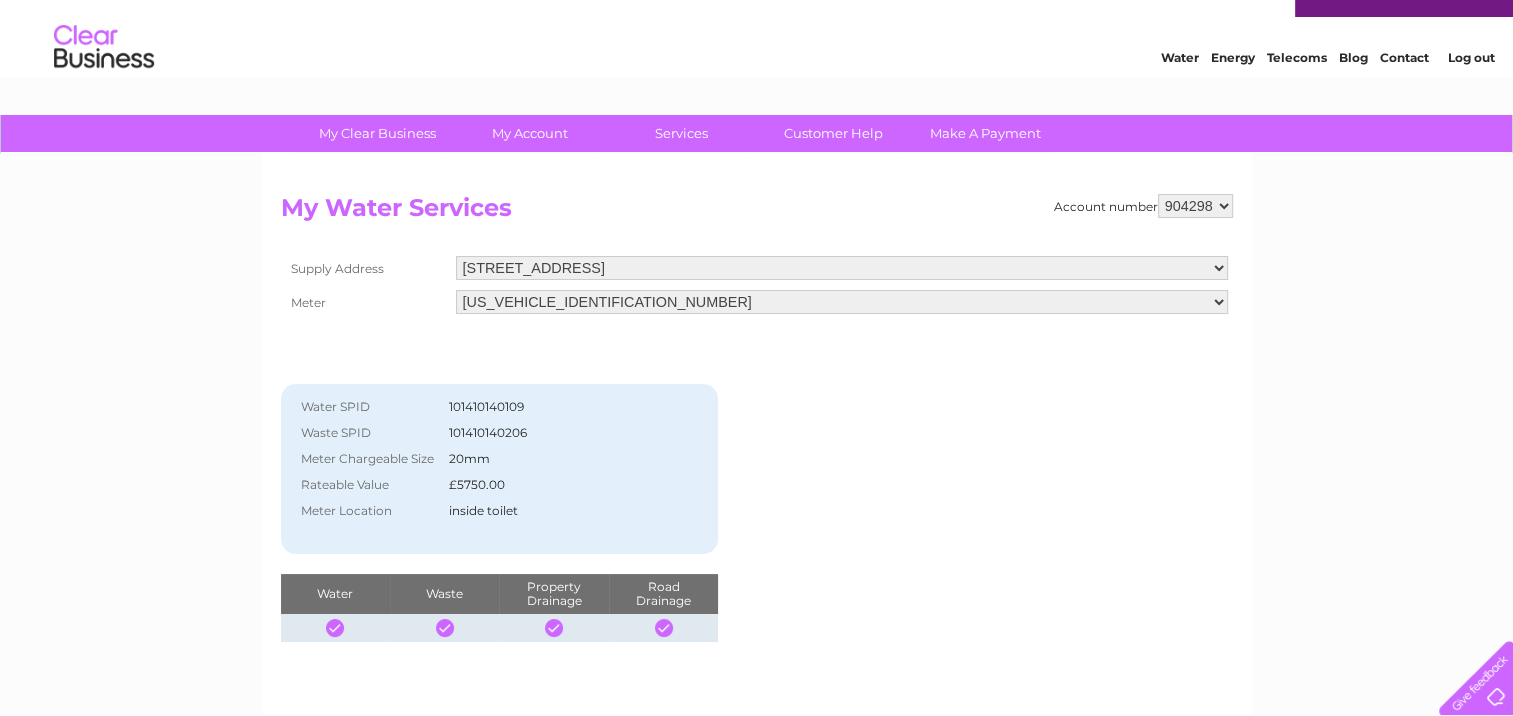 scroll, scrollTop: 0, scrollLeft: 0, axis: both 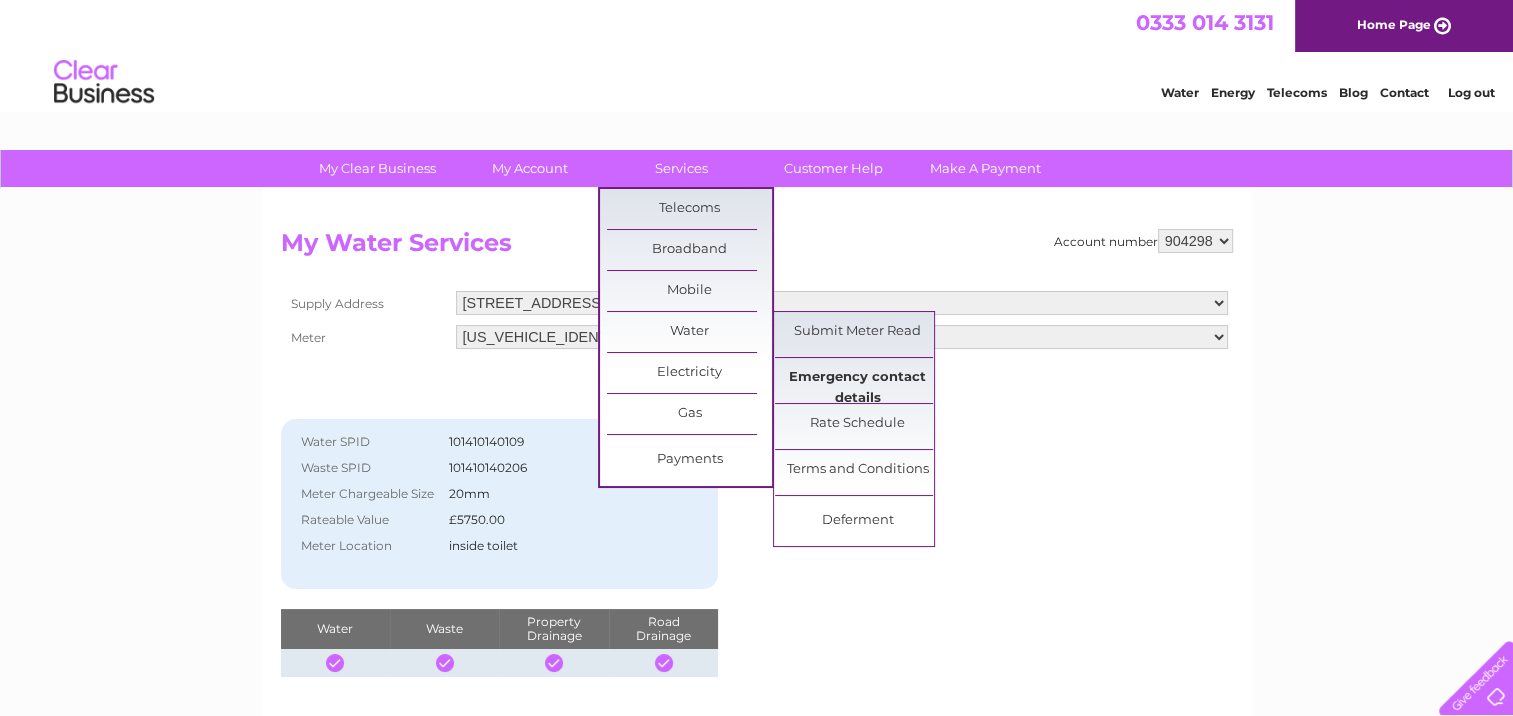 click on "Emergency contact details" at bounding box center [857, 378] 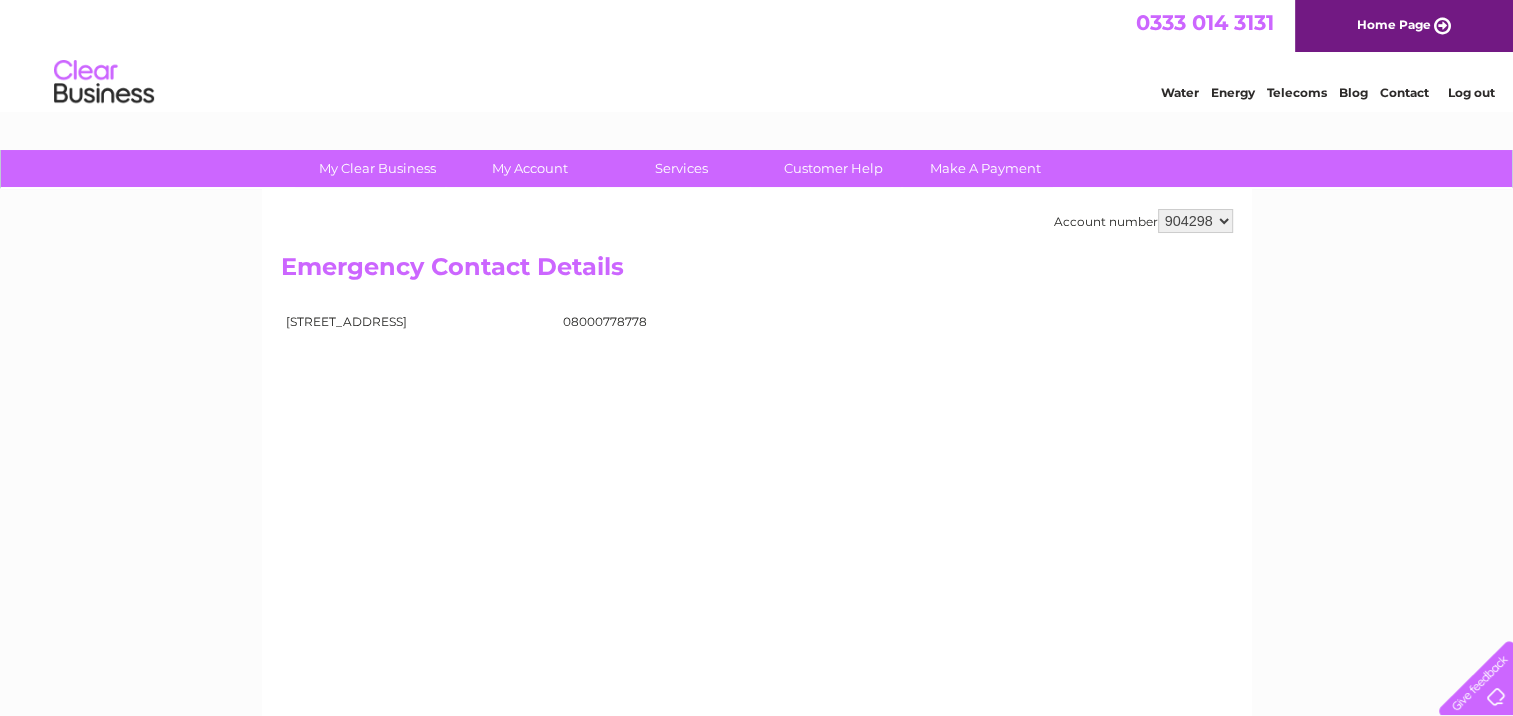 scroll, scrollTop: 0, scrollLeft: 0, axis: both 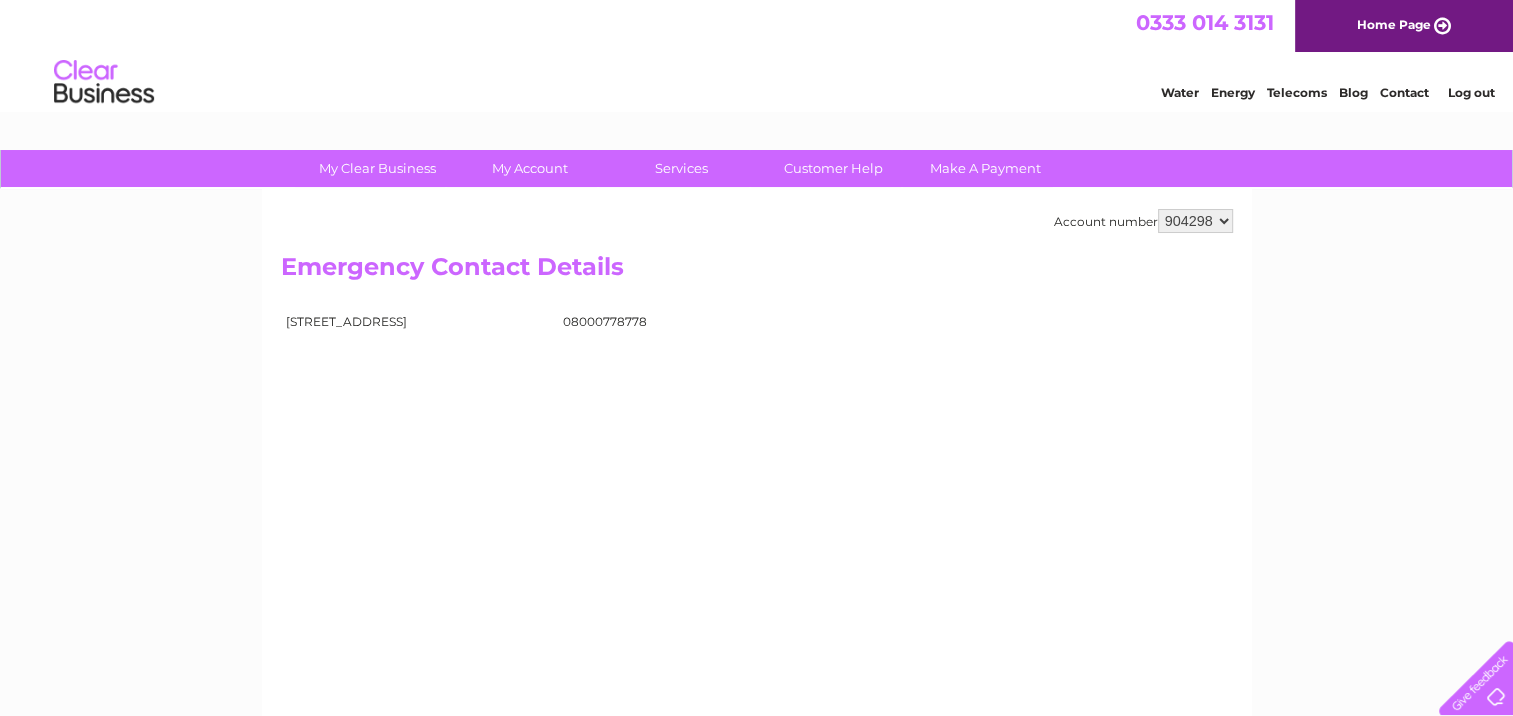 click on "Home Page" at bounding box center [1404, 26] 